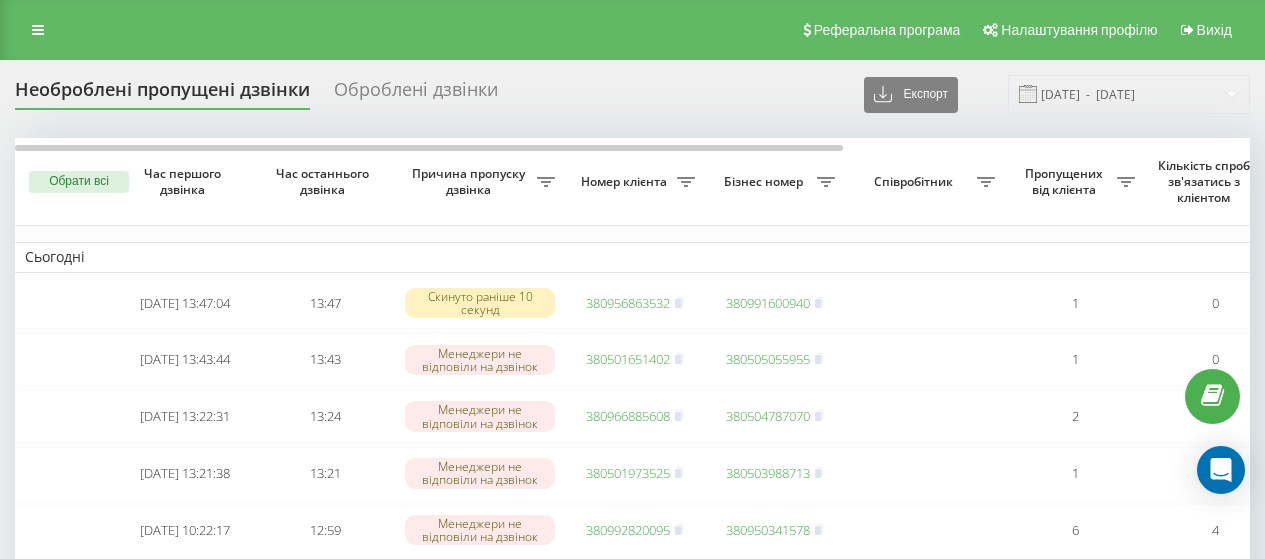 scroll, scrollTop: 0, scrollLeft: 0, axis: both 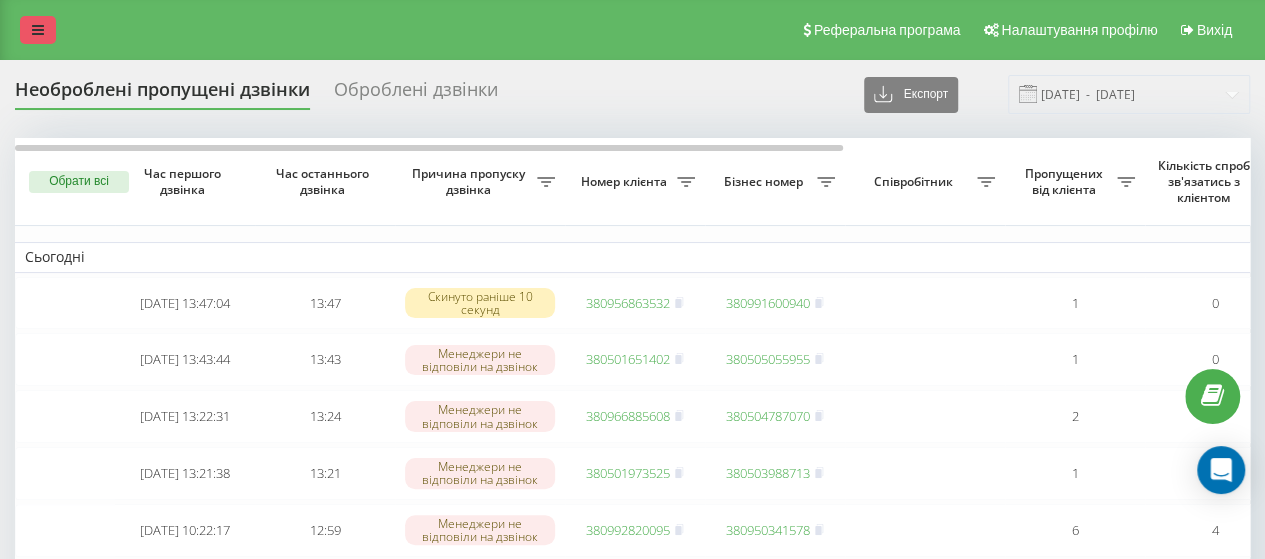 click at bounding box center (38, 30) 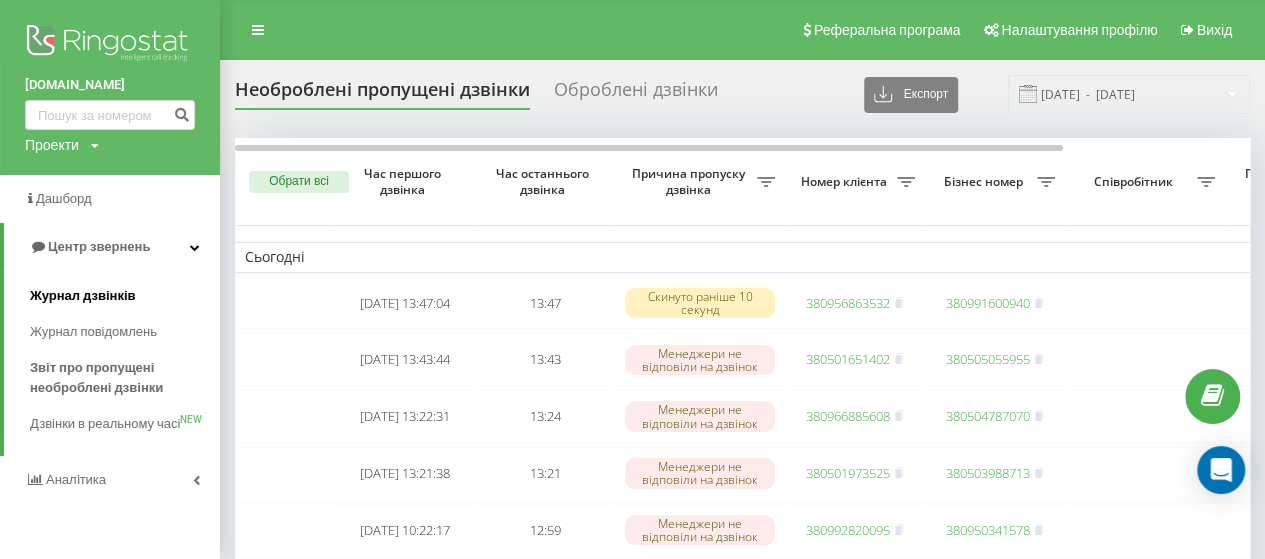 click on "Журнал дзвінків" at bounding box center [83, 296] 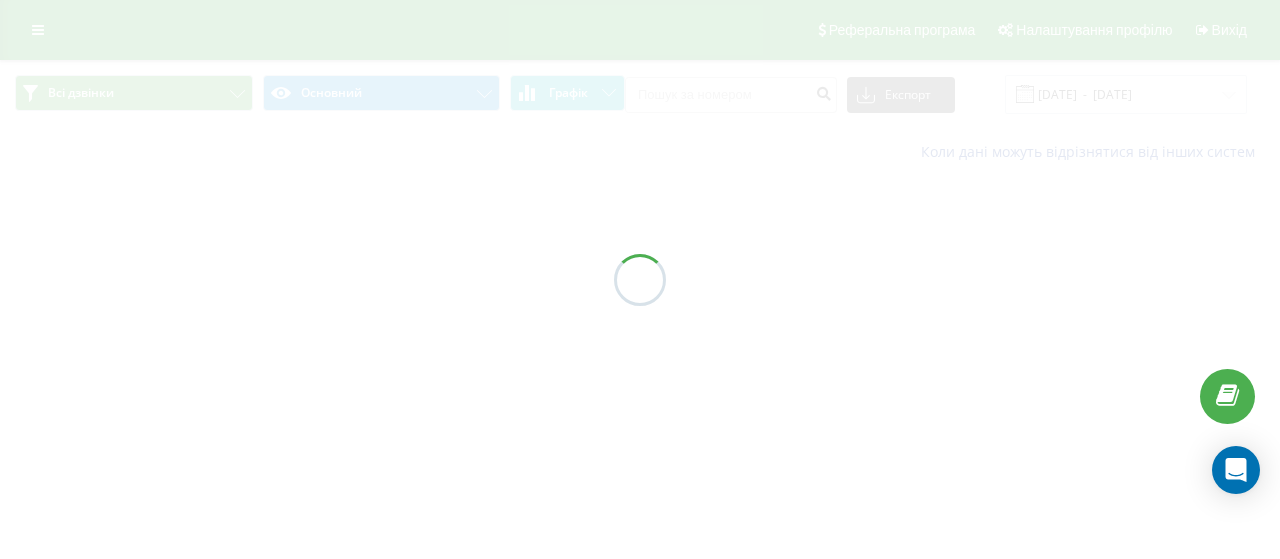 scroll, scrollTop: 0, scrollLeft: 0, axis: both 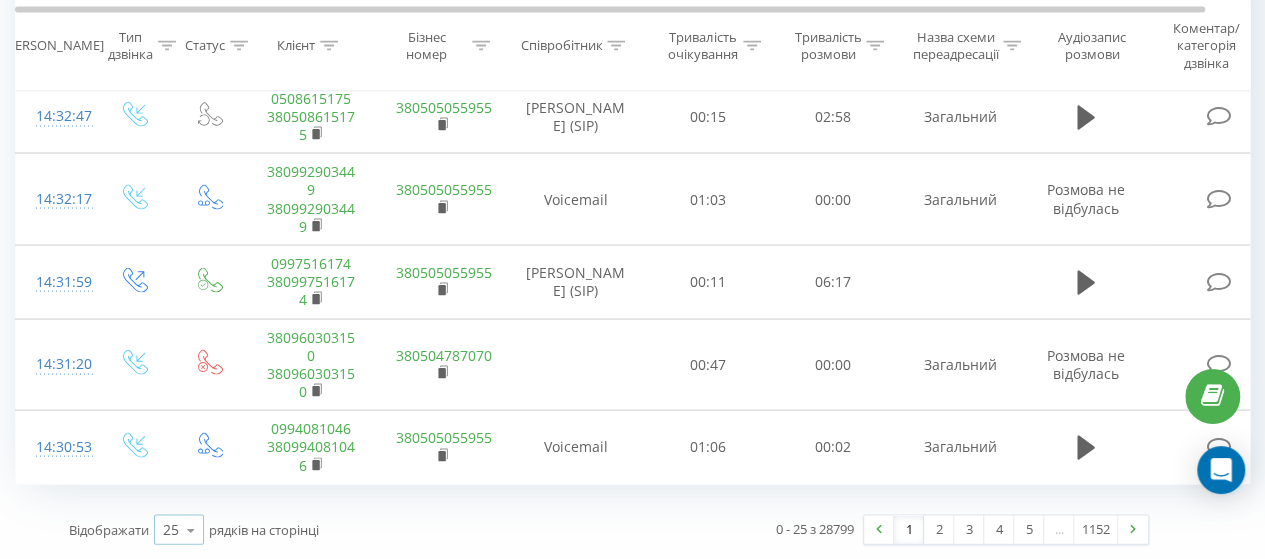 click on "25" at bounding box center (171, 529) 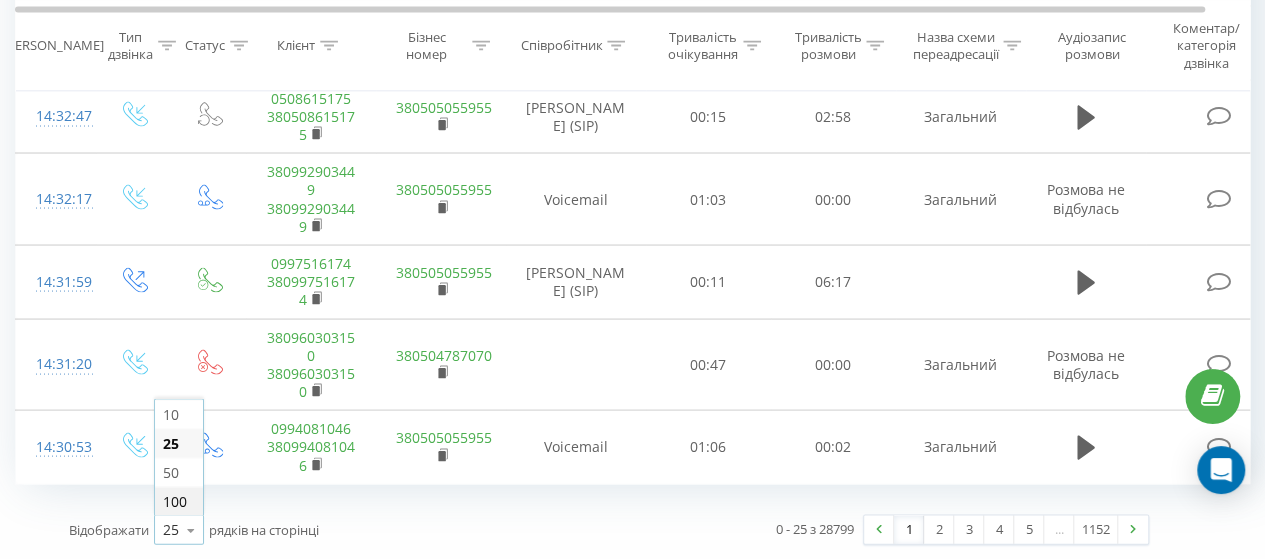 click on "100" at bounding box center [179, 500] 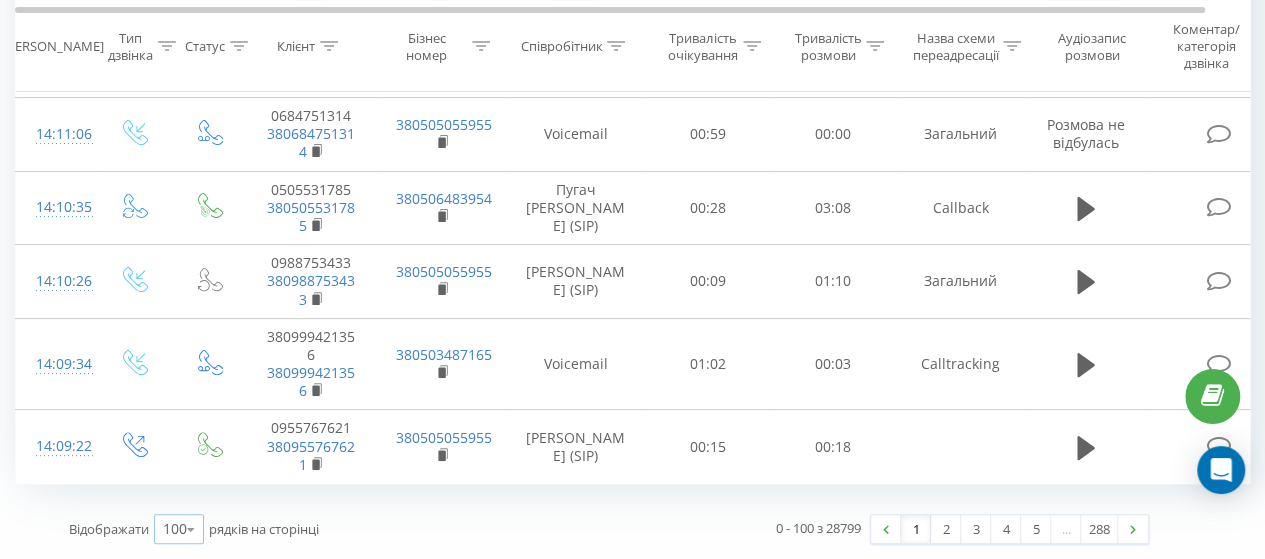 scroll, scrollTop: 8175, scrollLeft: 0, axis: vertical 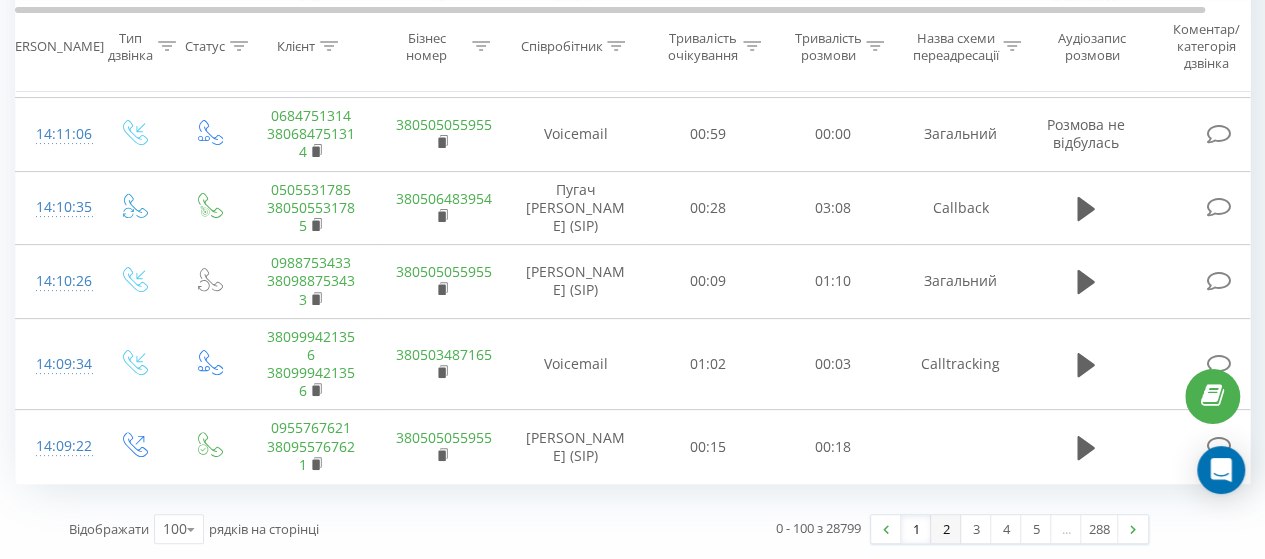 click on "2" at bounding box center (946, 529) 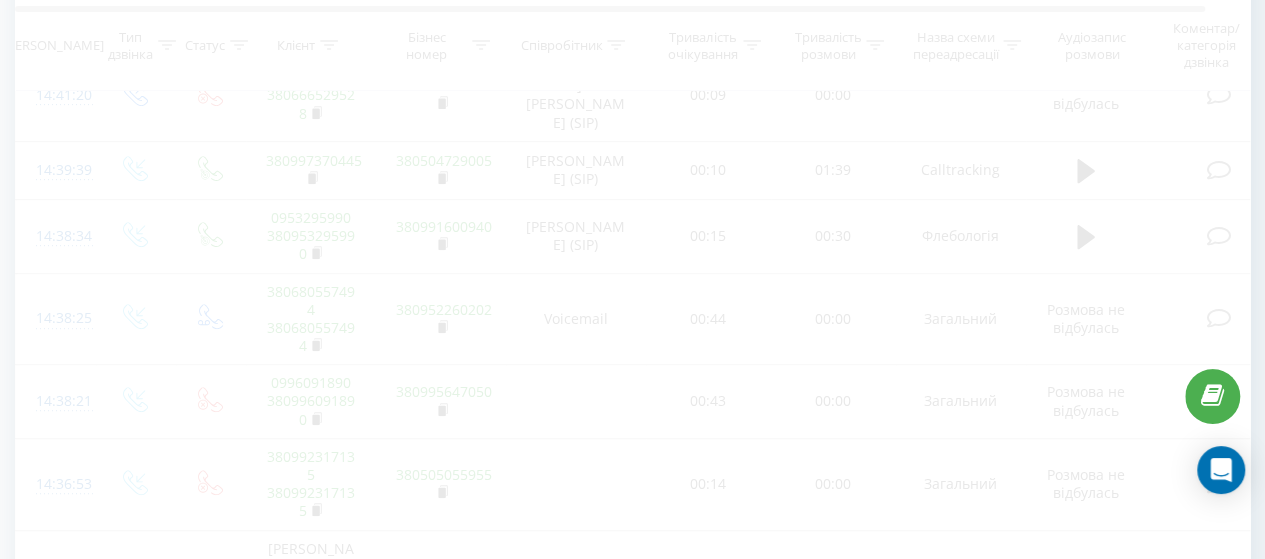 scroll, scrollTop: 132, scrollLeft: 0, axis: vertical 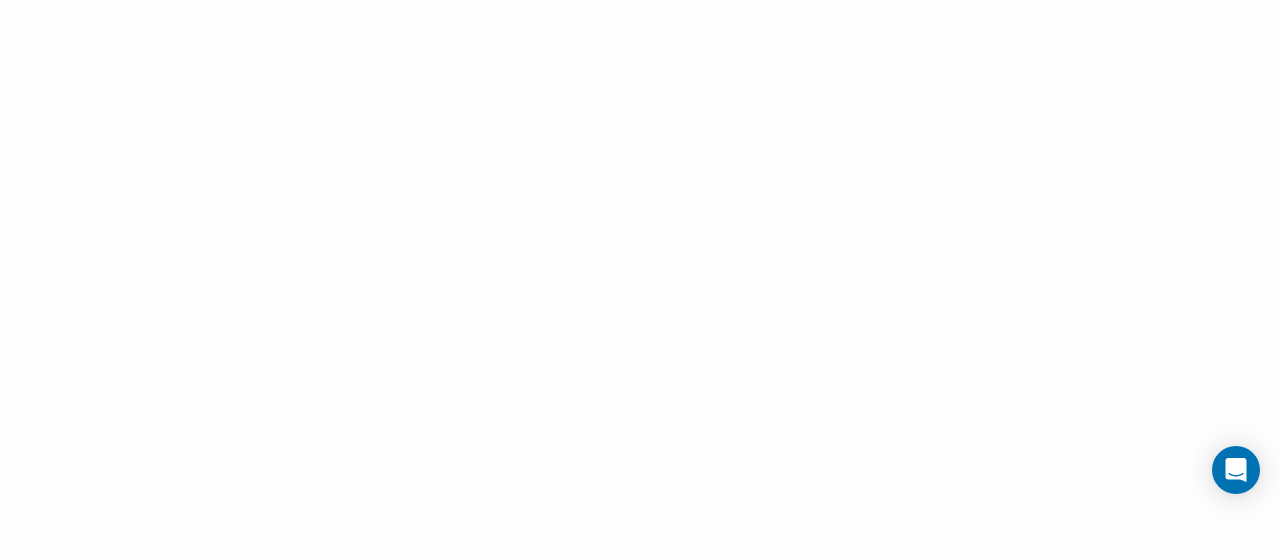 click at bounding box center [640, 279] 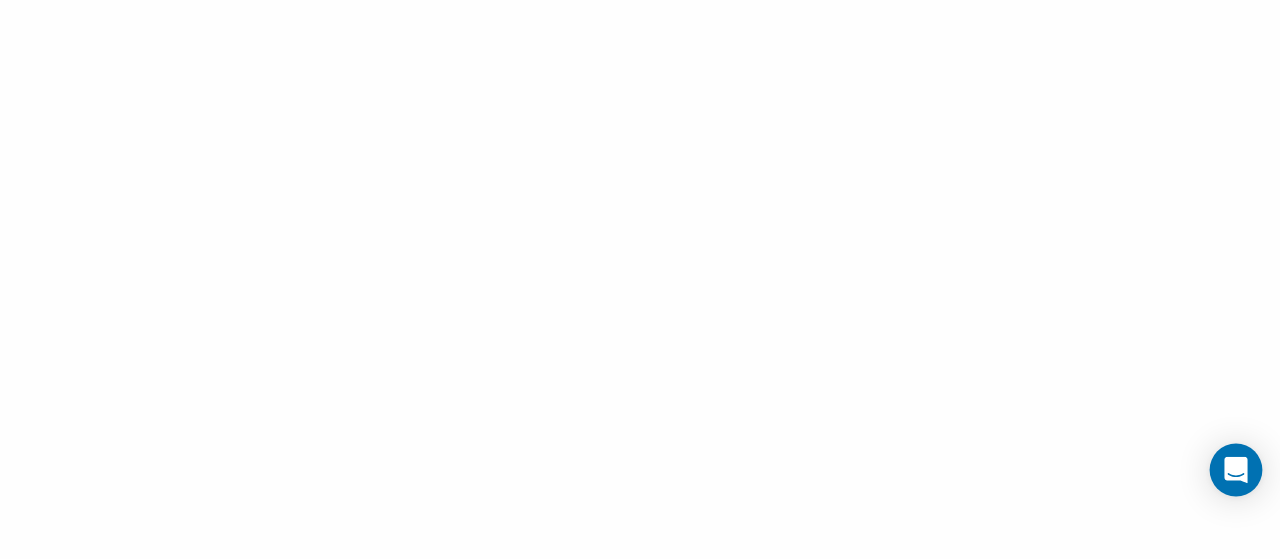 click at bounding box center [1236, 470] 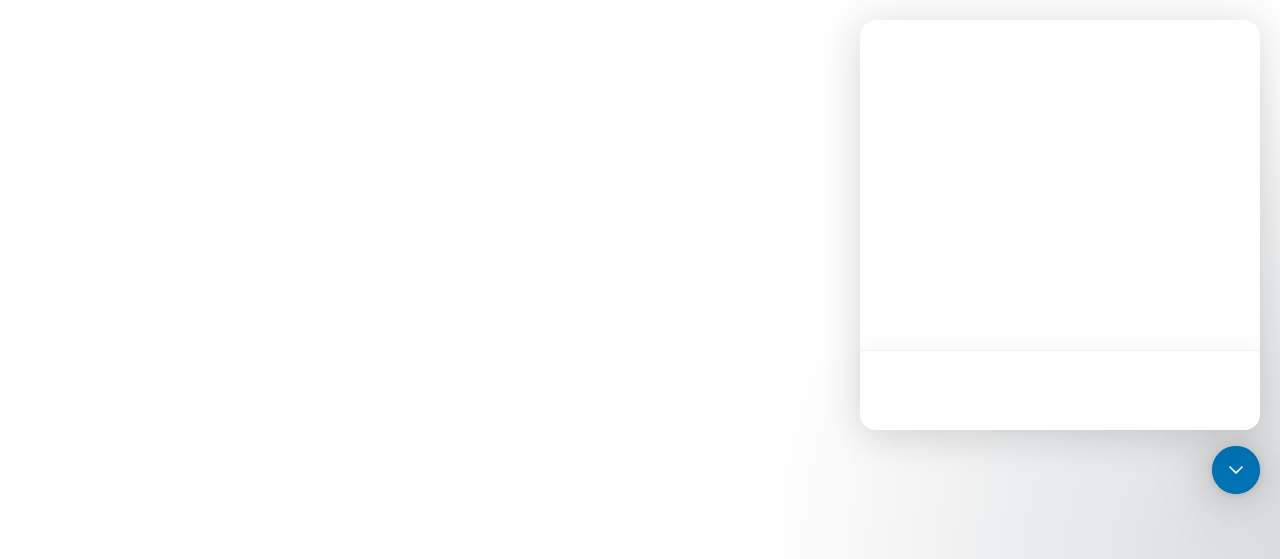 scroll, scrollTop: 0, scrollLeft: 0, axis: both 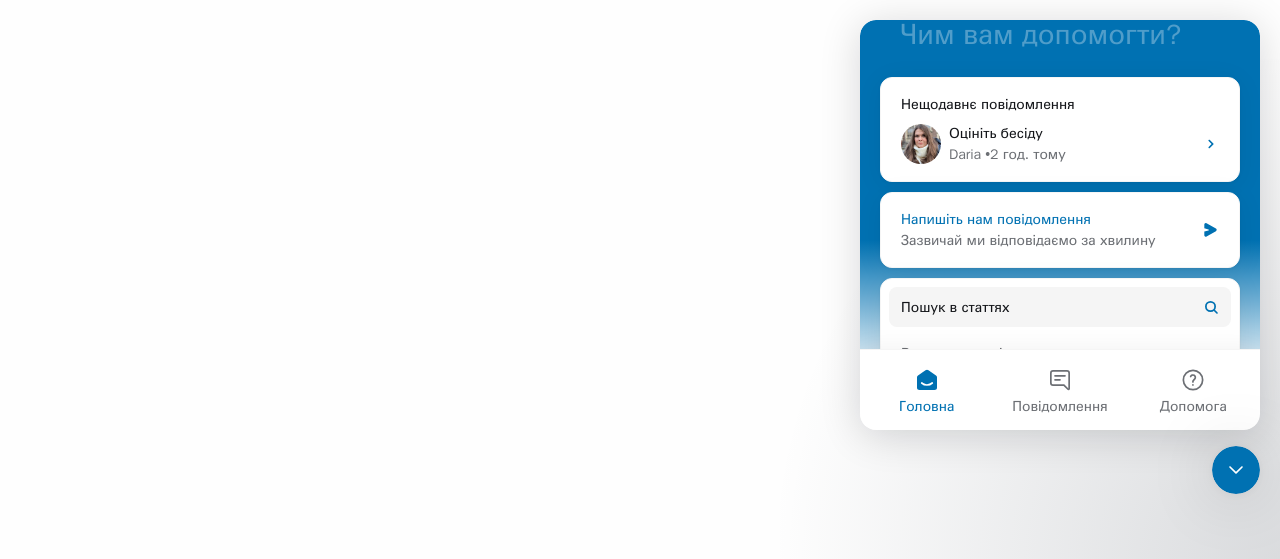 click on "Напишіть нам повідомлення" at bounding box center (1047, 219) 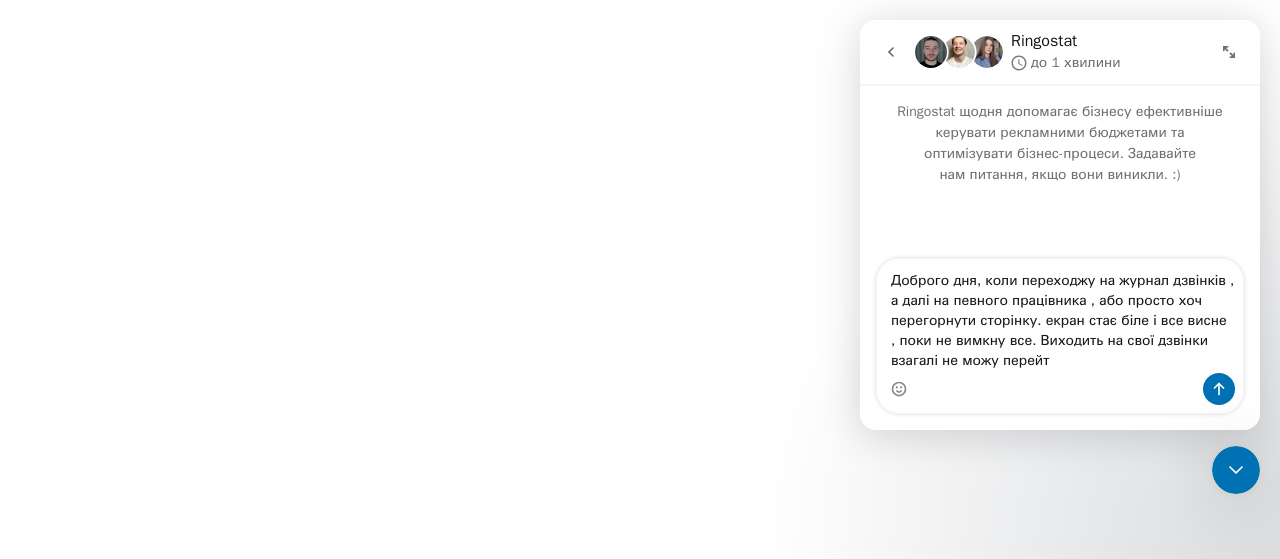type on "Доброго дня, коли переходжу на журнал дзвінків , а далі на певного працівника , або просто хоч перегорнути сторінку. екран стає біле і все висне , поки не вимкну все. Виходить на свої дзвінки взагалі не можу перейти" 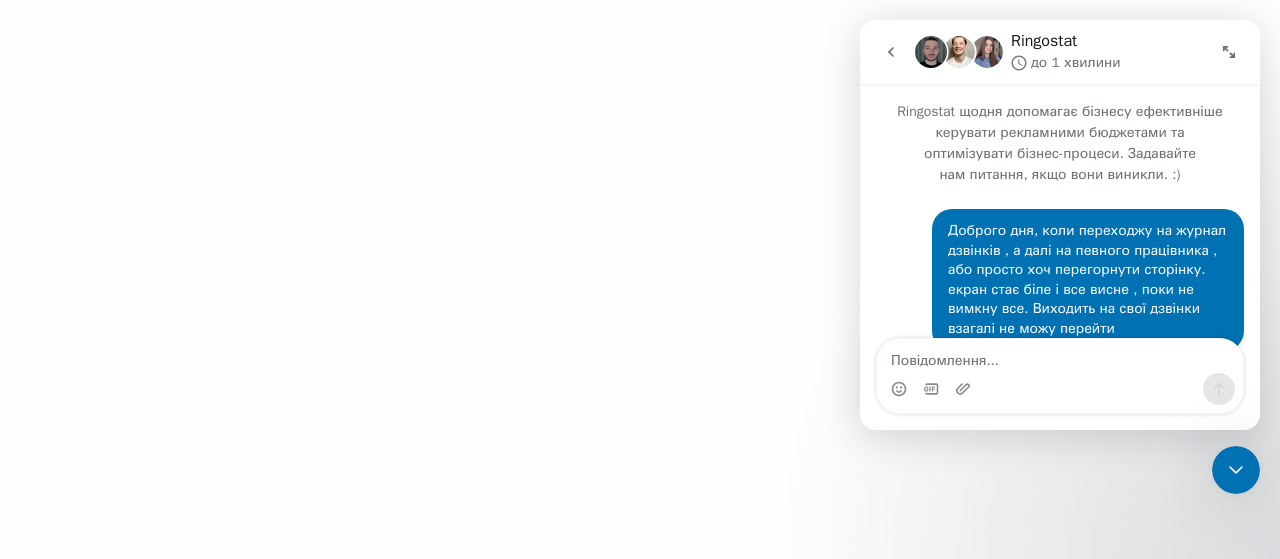 type 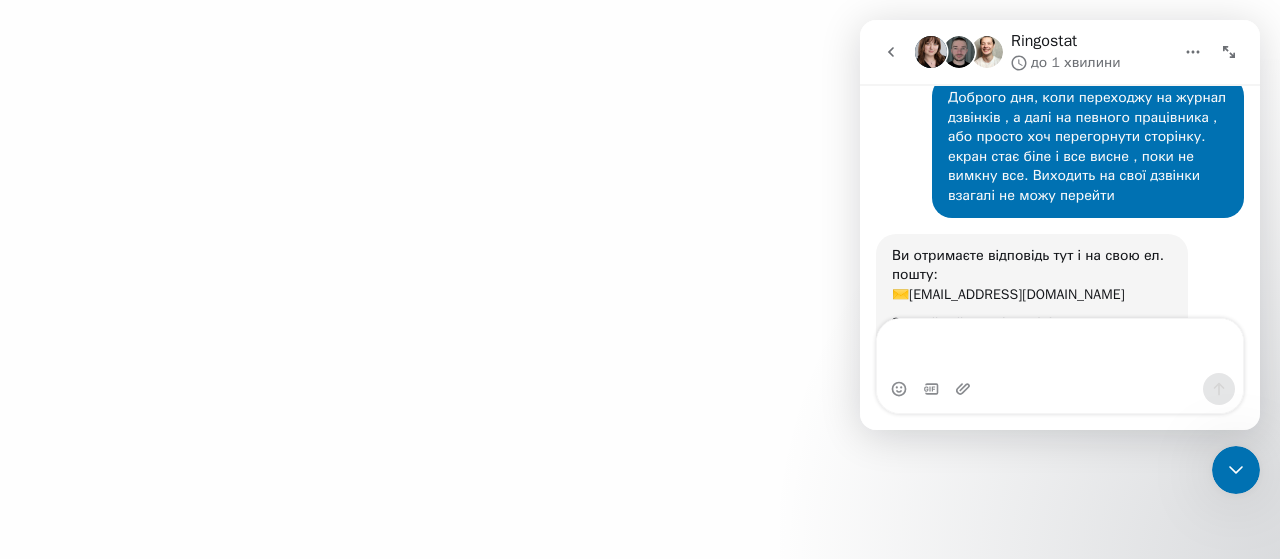 scroll, scrollTop: 276, scrollLeft: 0, axis: vertical 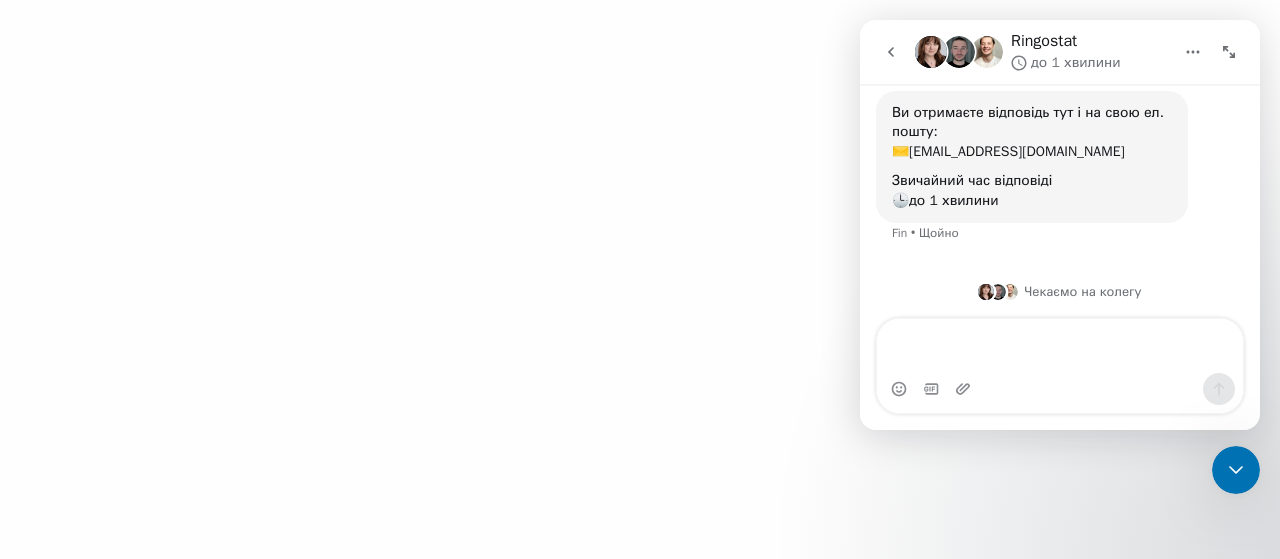 click at bounding box center [640, 279] 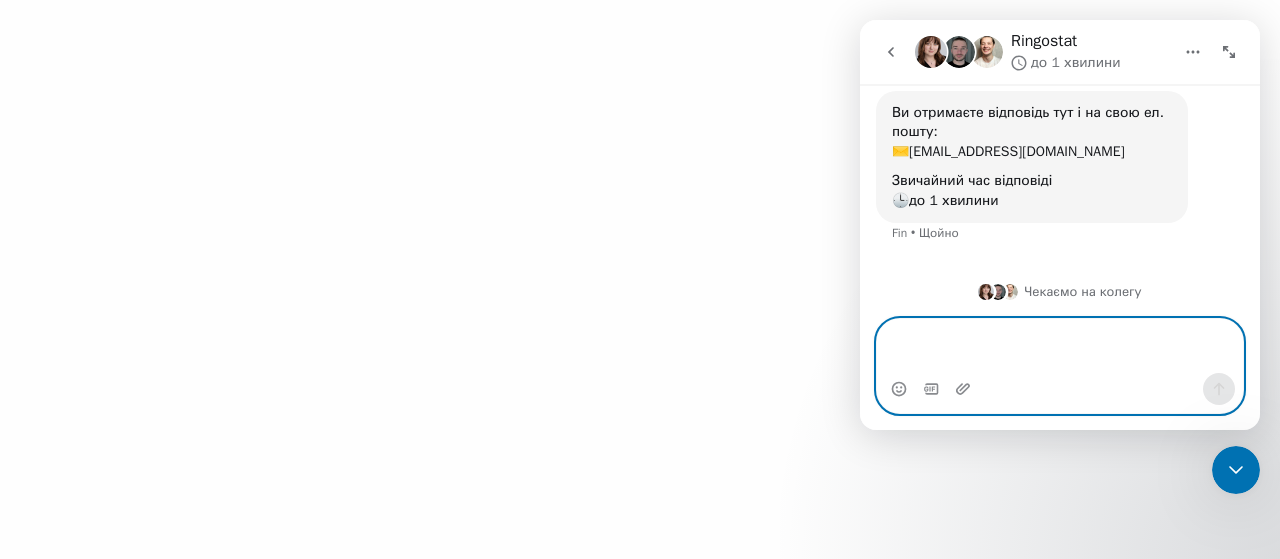 click at bounding box center [1060, 346] 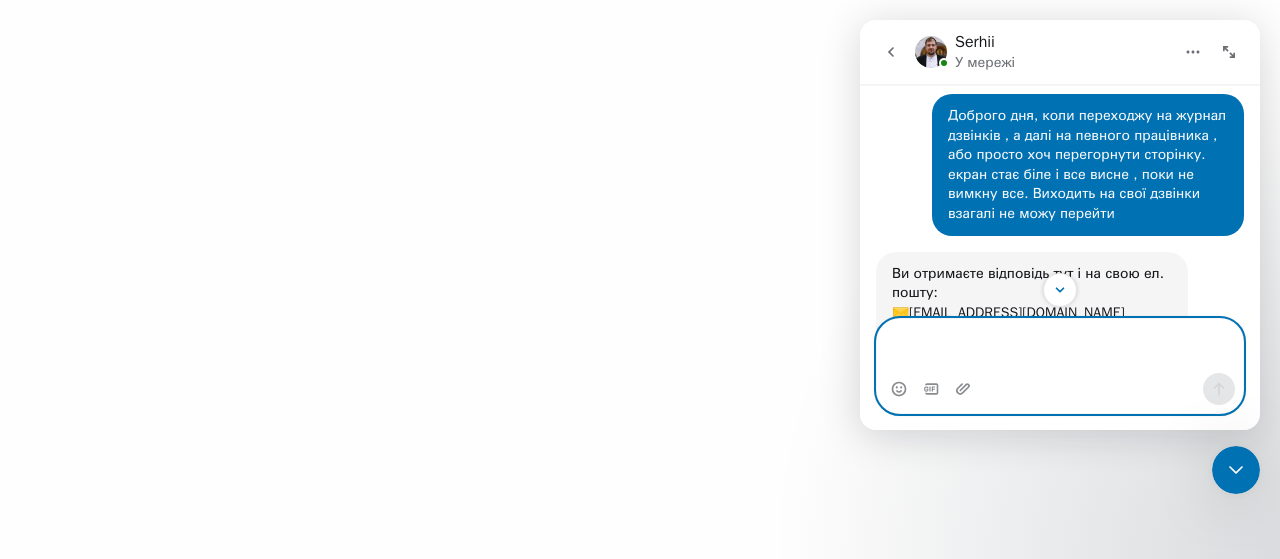 scroll, scrollTop: 464, scrollLeft: 0, axis: vertical 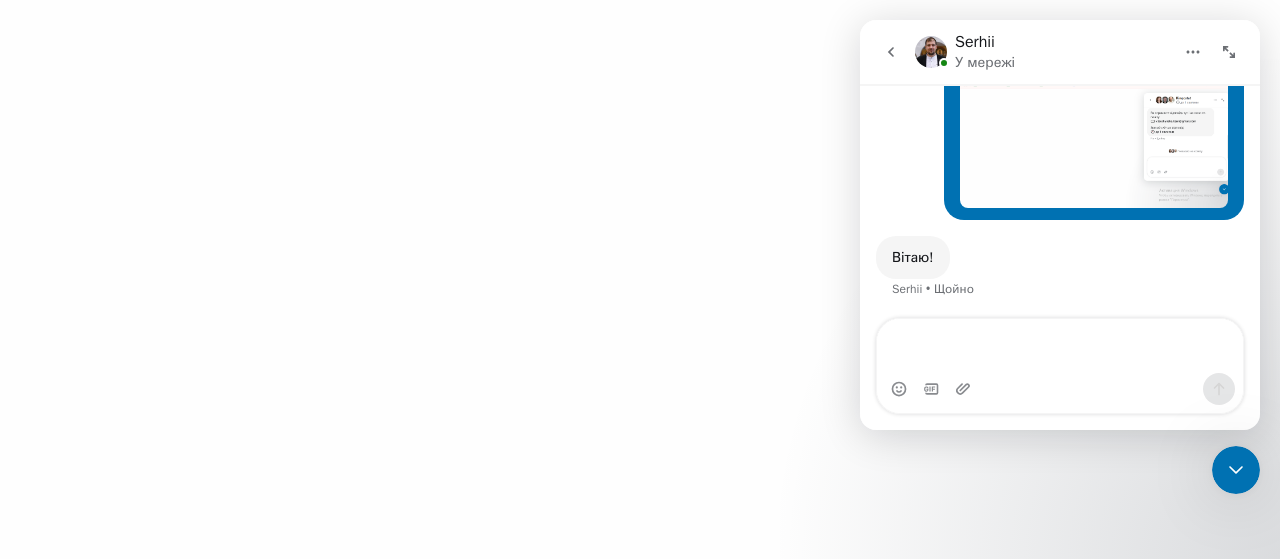 click 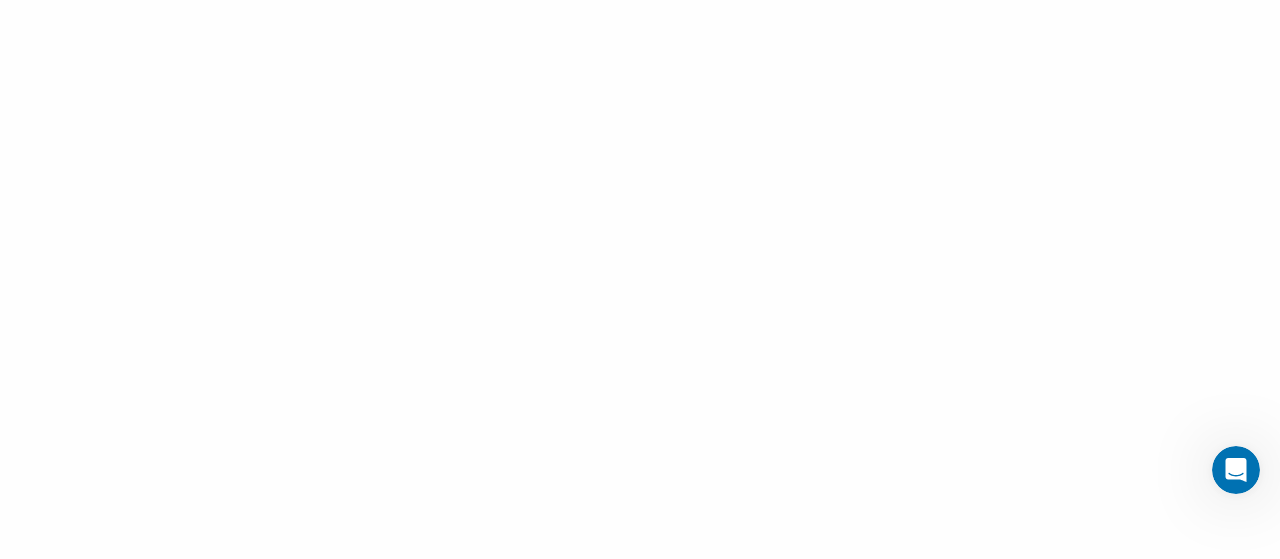 scroll, scrollTop: 0, scrollLeft: 0, axis: both 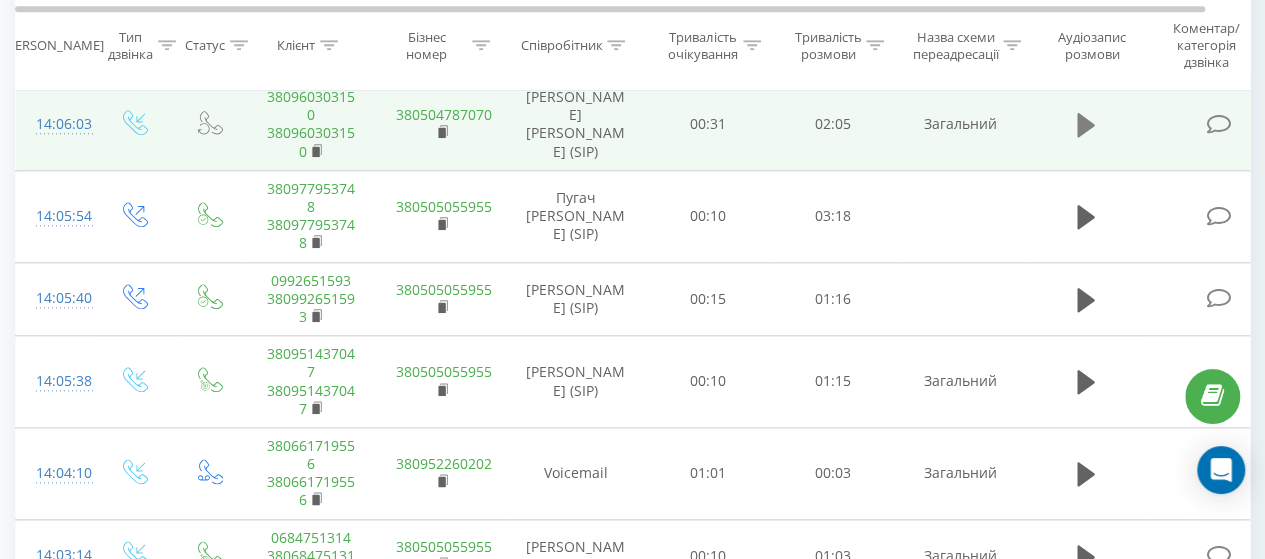 click at bounding box center (1086, 125) 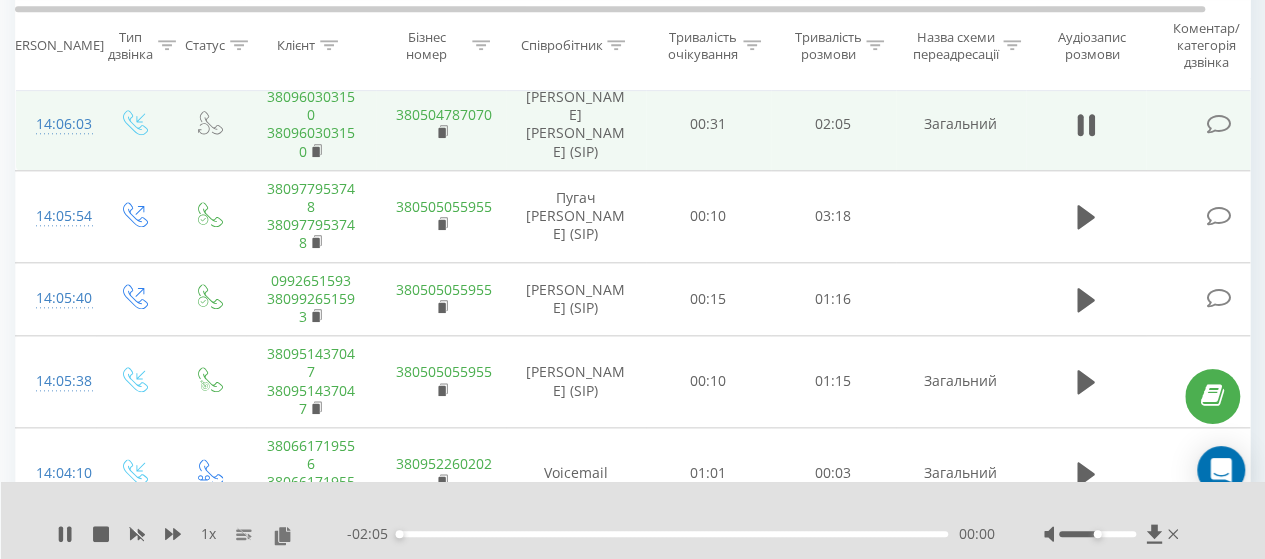 click on "00:00" at bounding box center (673, 534) 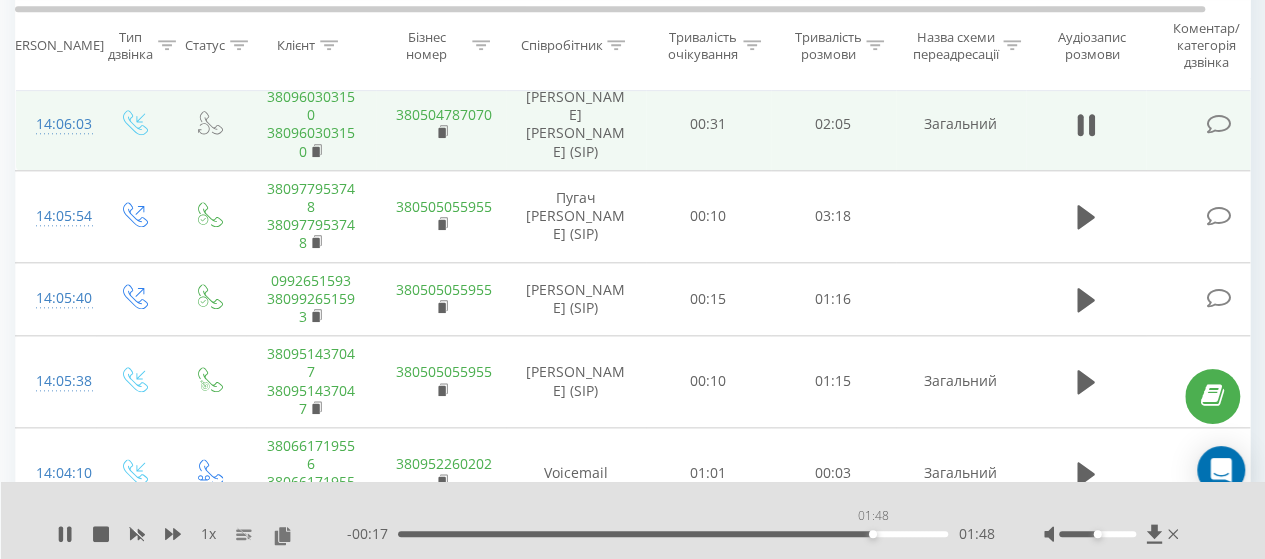 click on "01:48" at bounding box center [673, 534] 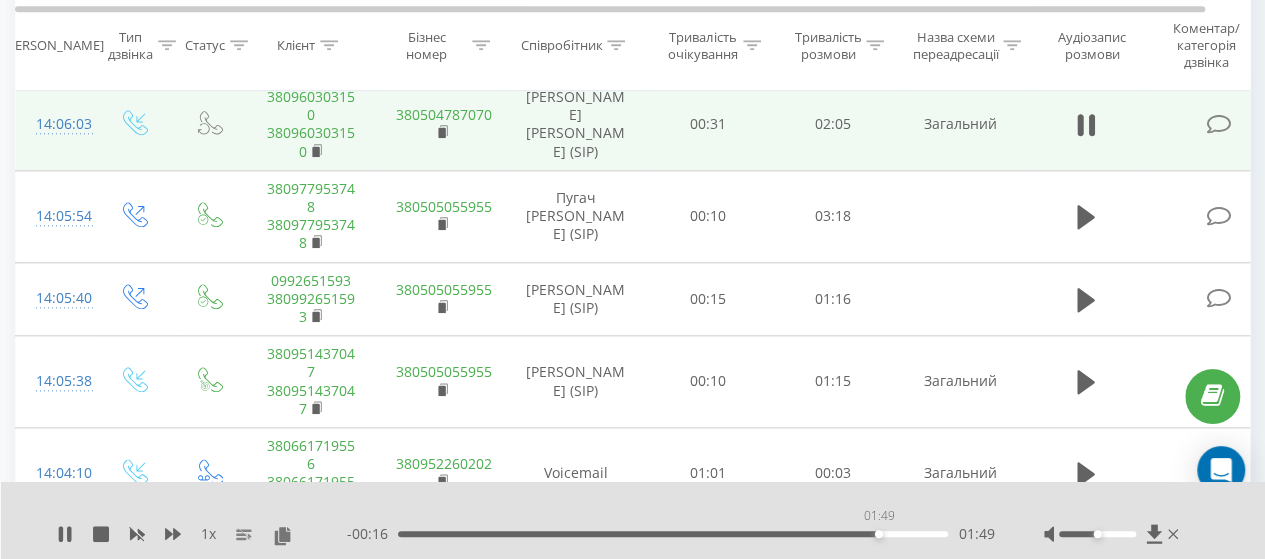 drag, startPoint x: 878, startPoint y: 533, endPoint x: 908, endPoint y: 534, distance: 30.016663 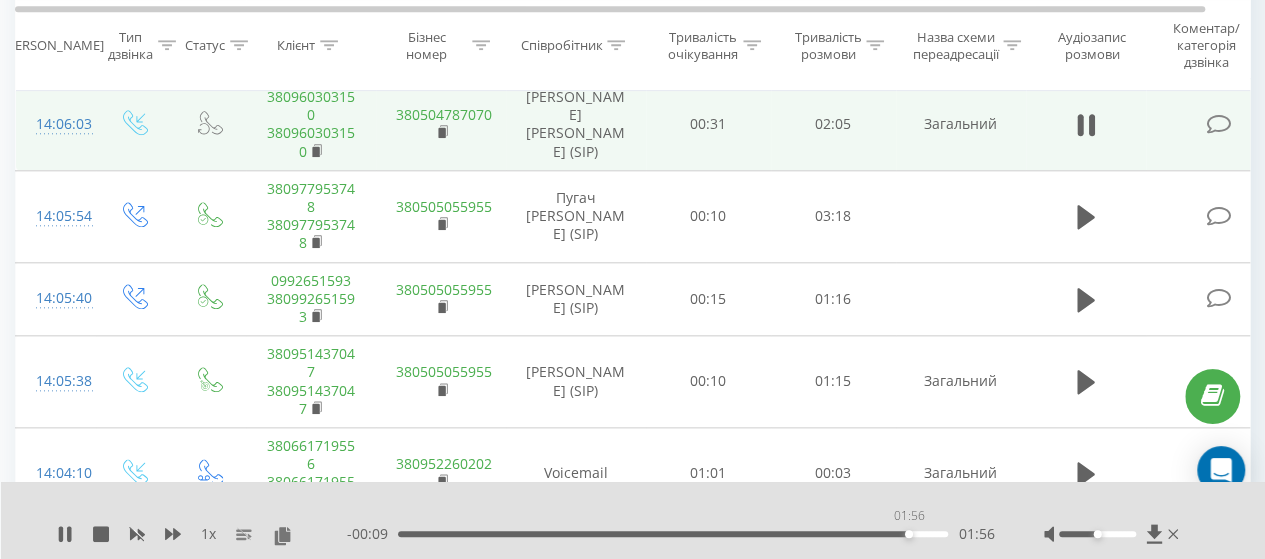 click on "01:56" at bounding box center (909, 534) 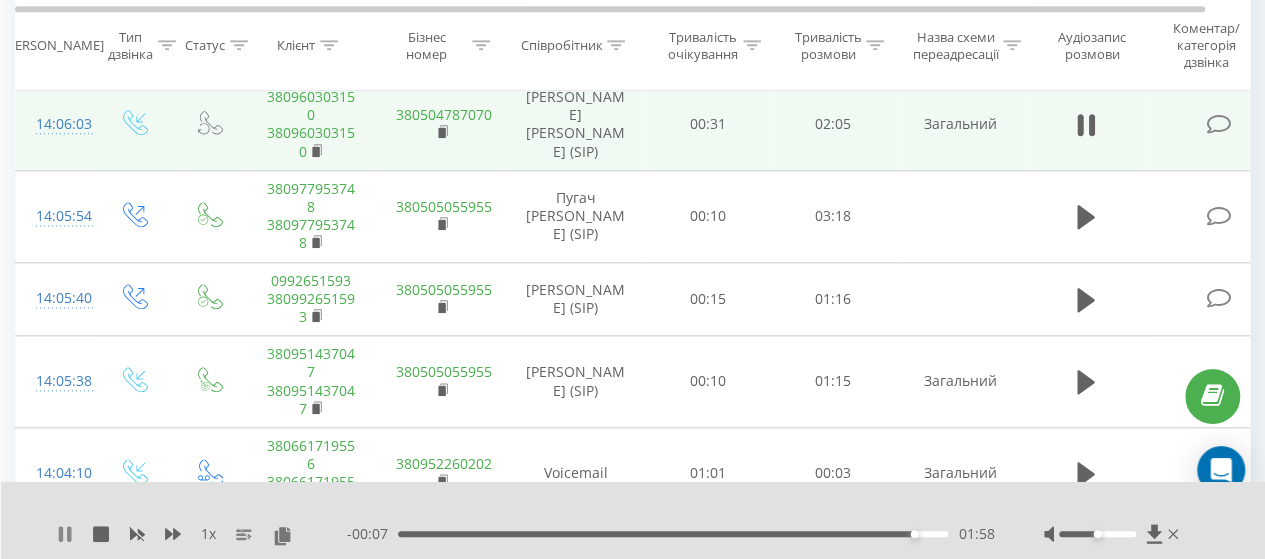 click 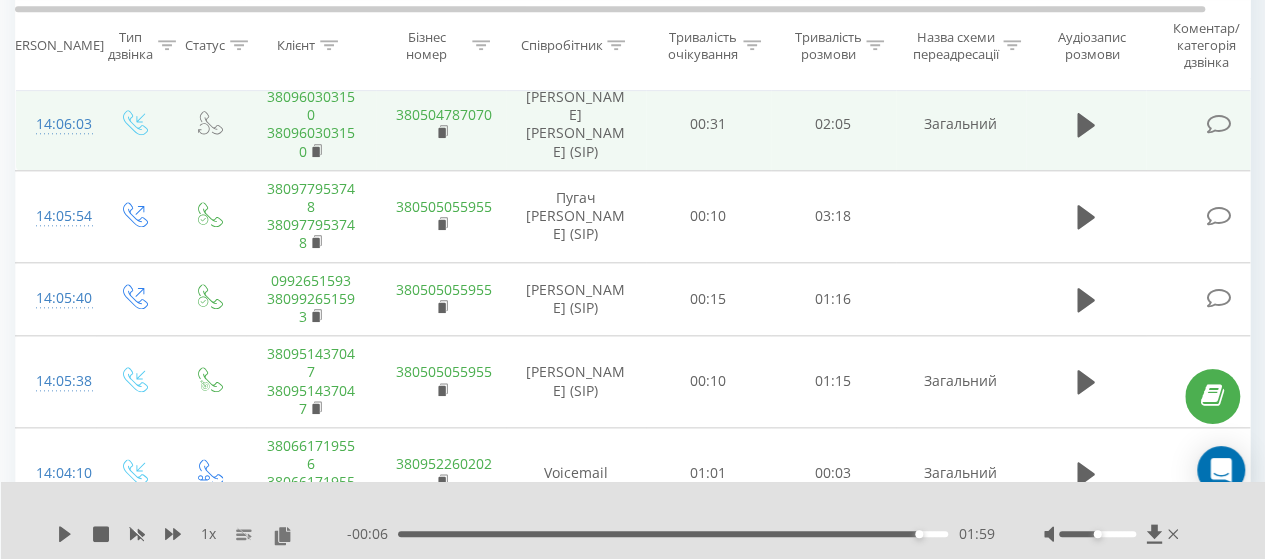 click on "380960303150" 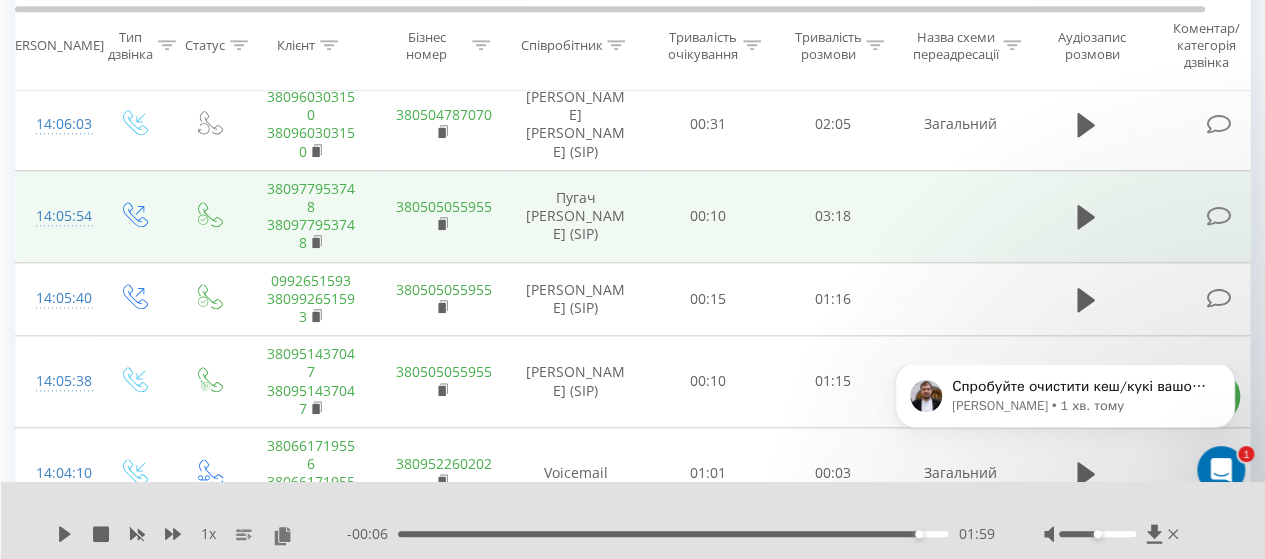 scroll, scrollTop: 0, scrollLeft: 0, axis: both 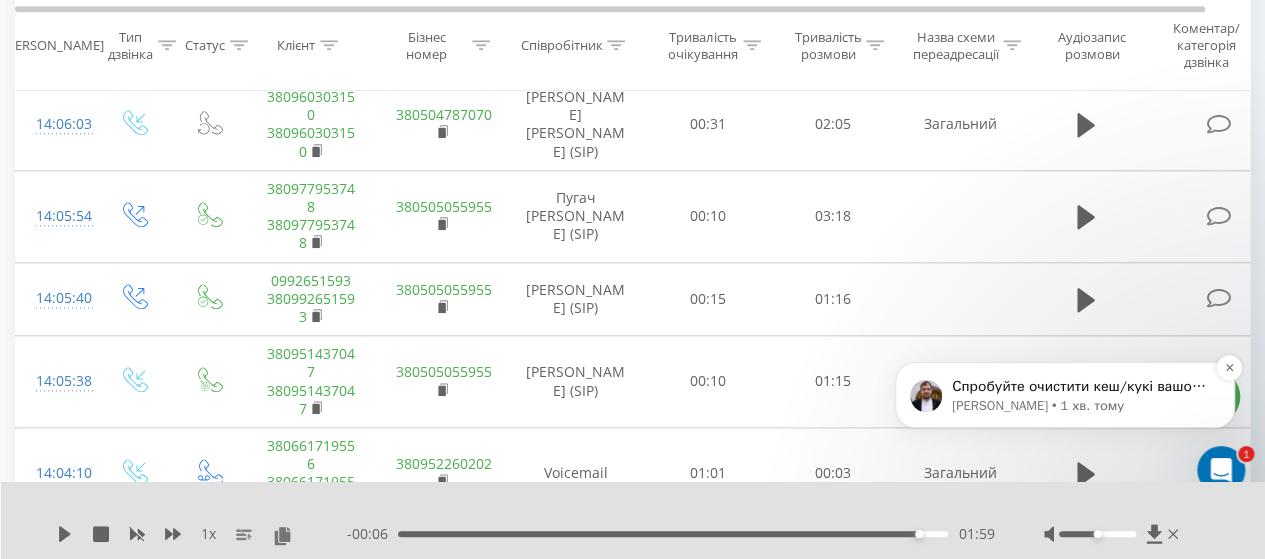 click on "Serhii • 1 хв. тому" at bounding box center [1081, 406] 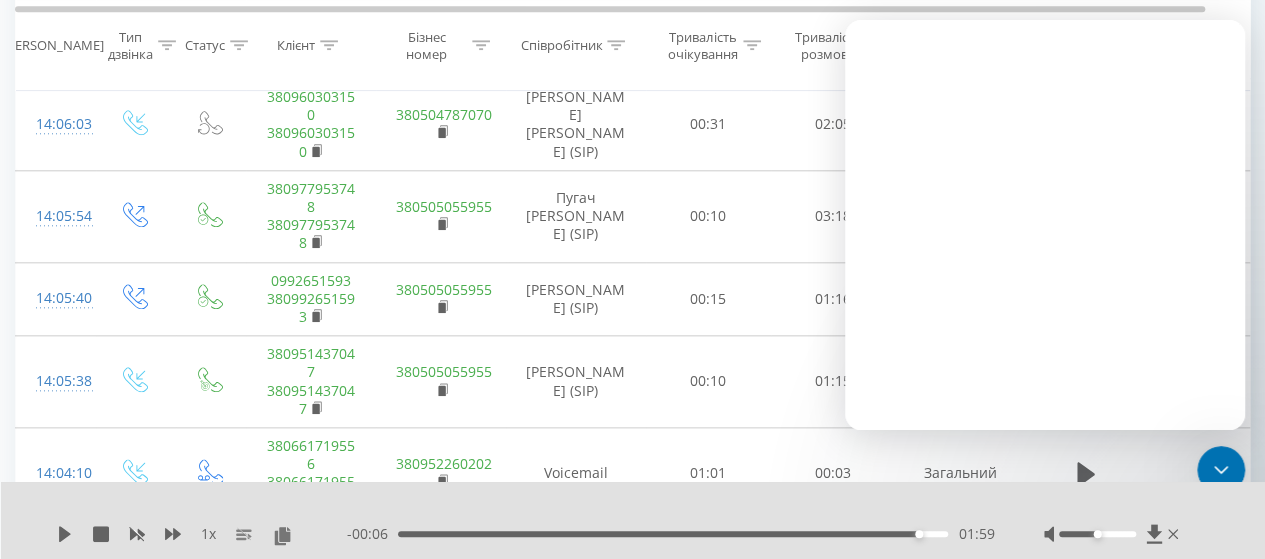 scroll, scrollTop: 0, scrollLeft: 0, axis: both 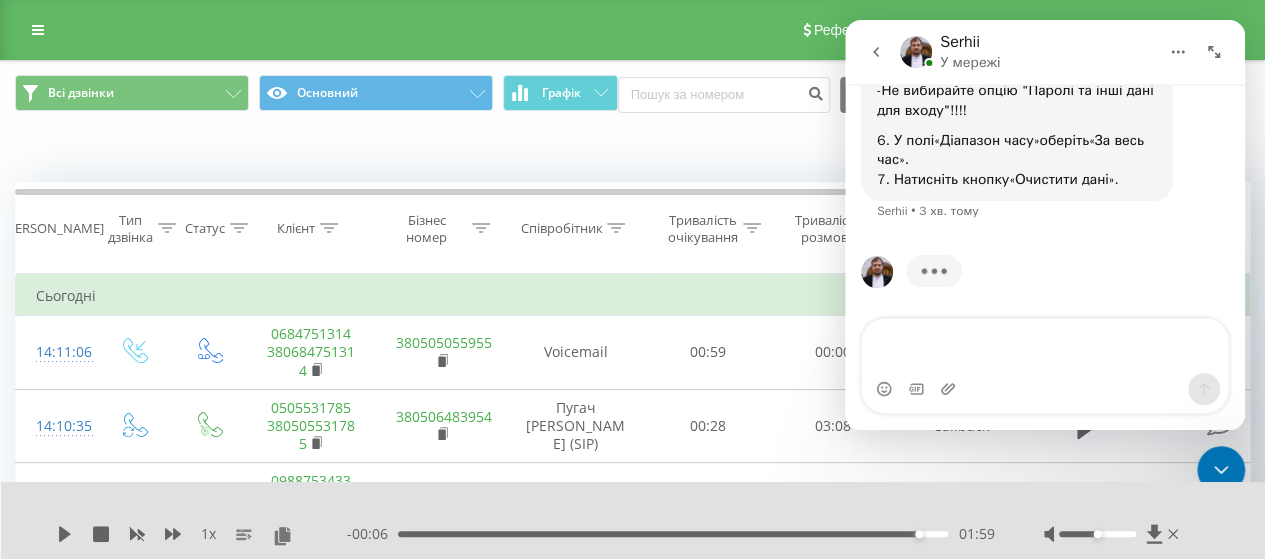 click on "Співробітник" at bounding box center [561, 228] 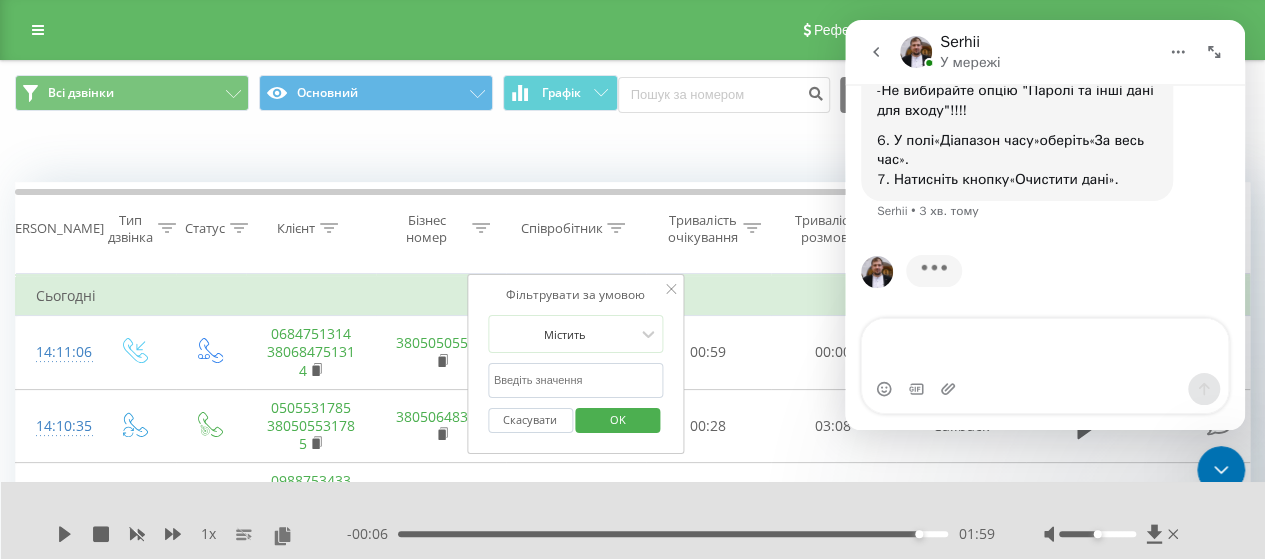 click at bounding box center [576, 380] 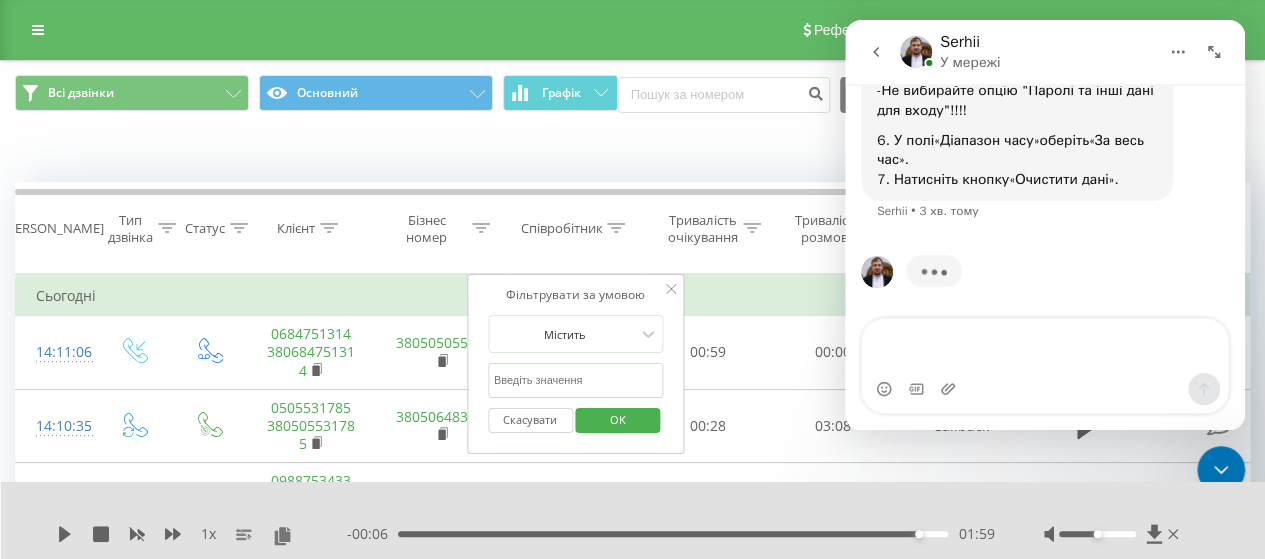 type on "2" 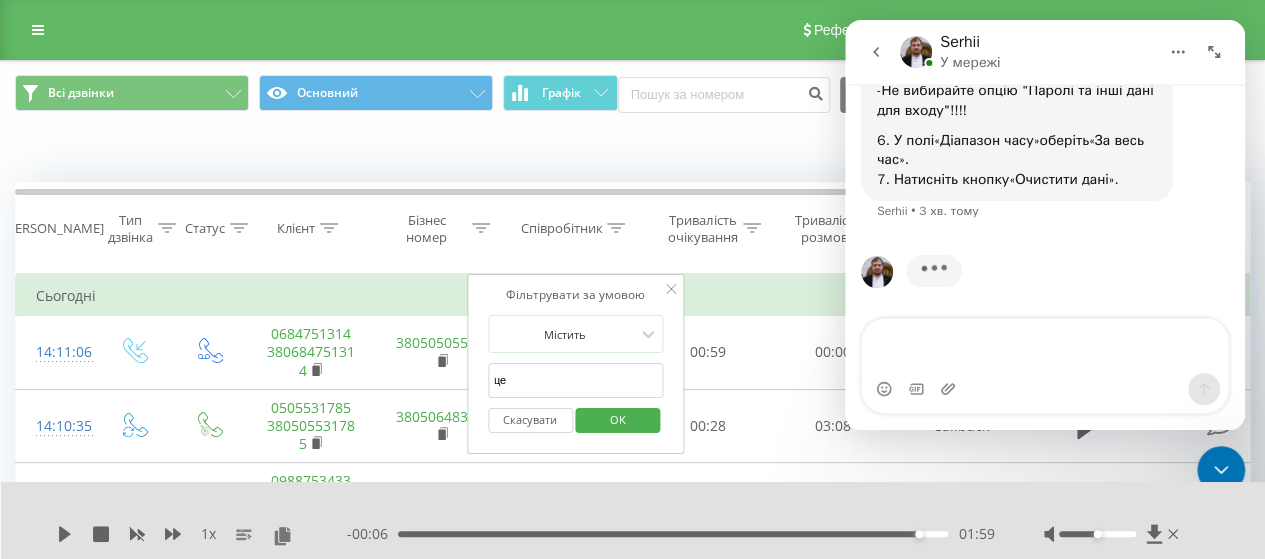 type on "цешинська" 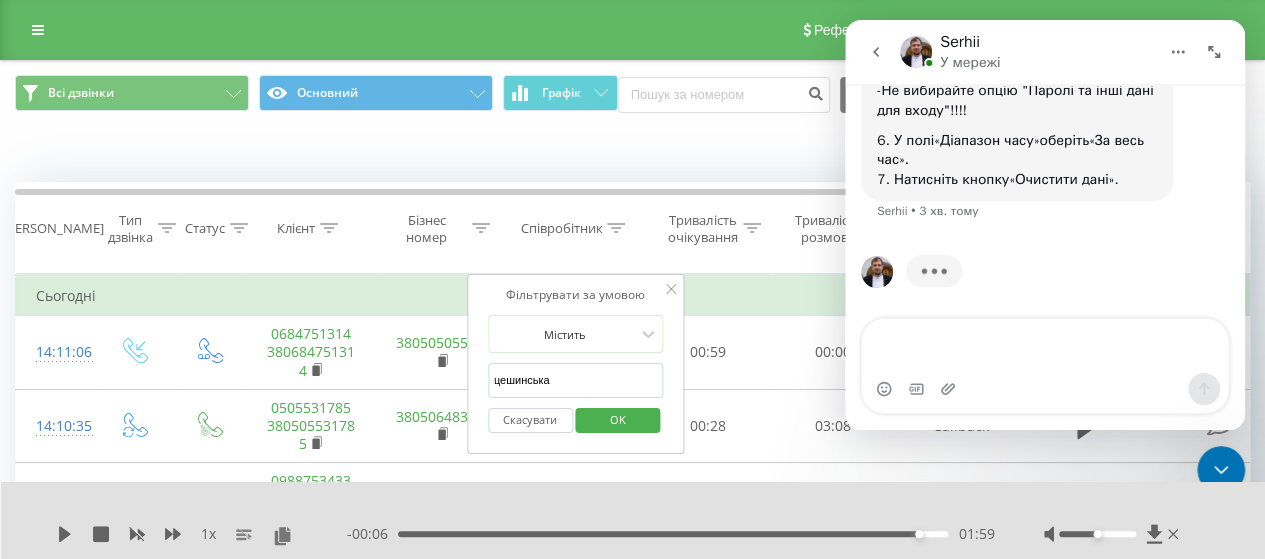 click on "OK" at bounding box center [618, 419] 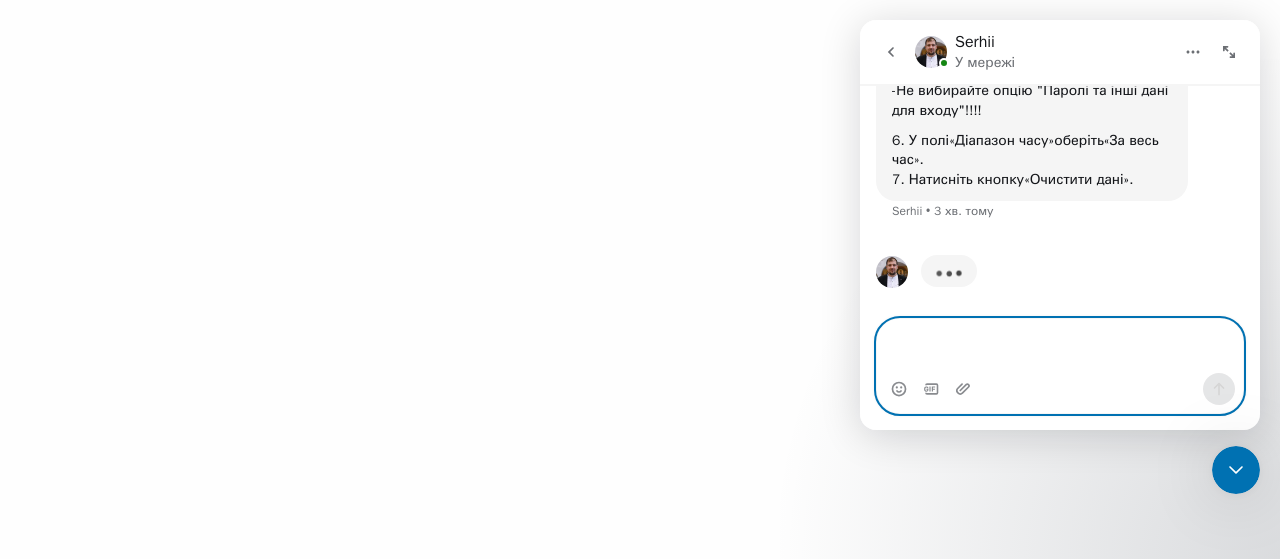 click at bounding box center [1060, 346] 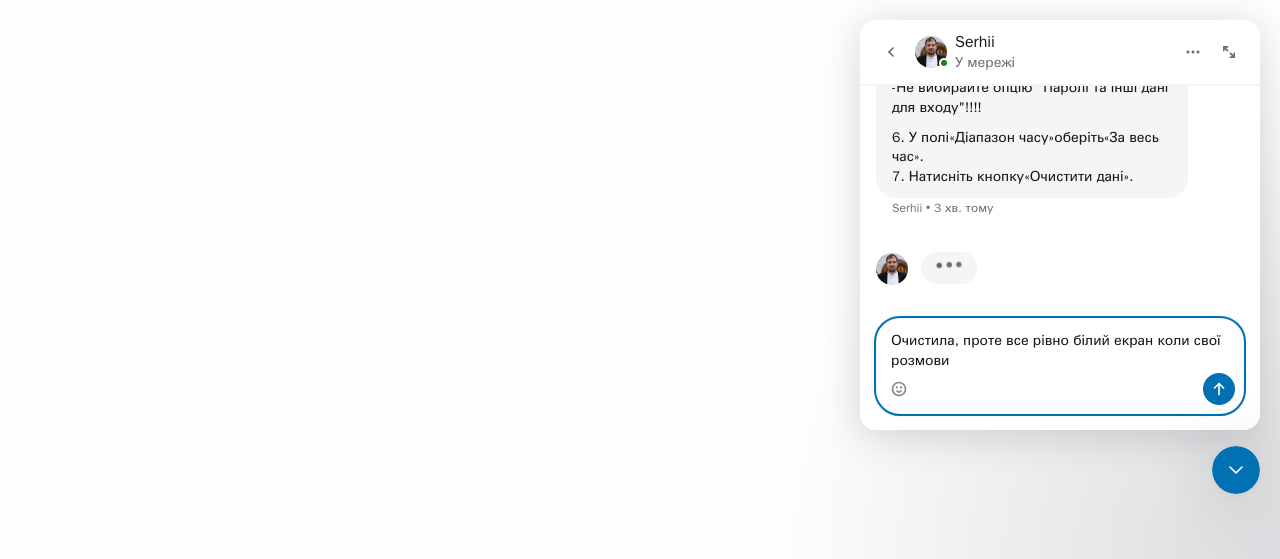 scroll, scrollTop: 976, scrollLeft: 0, axis: vertical 